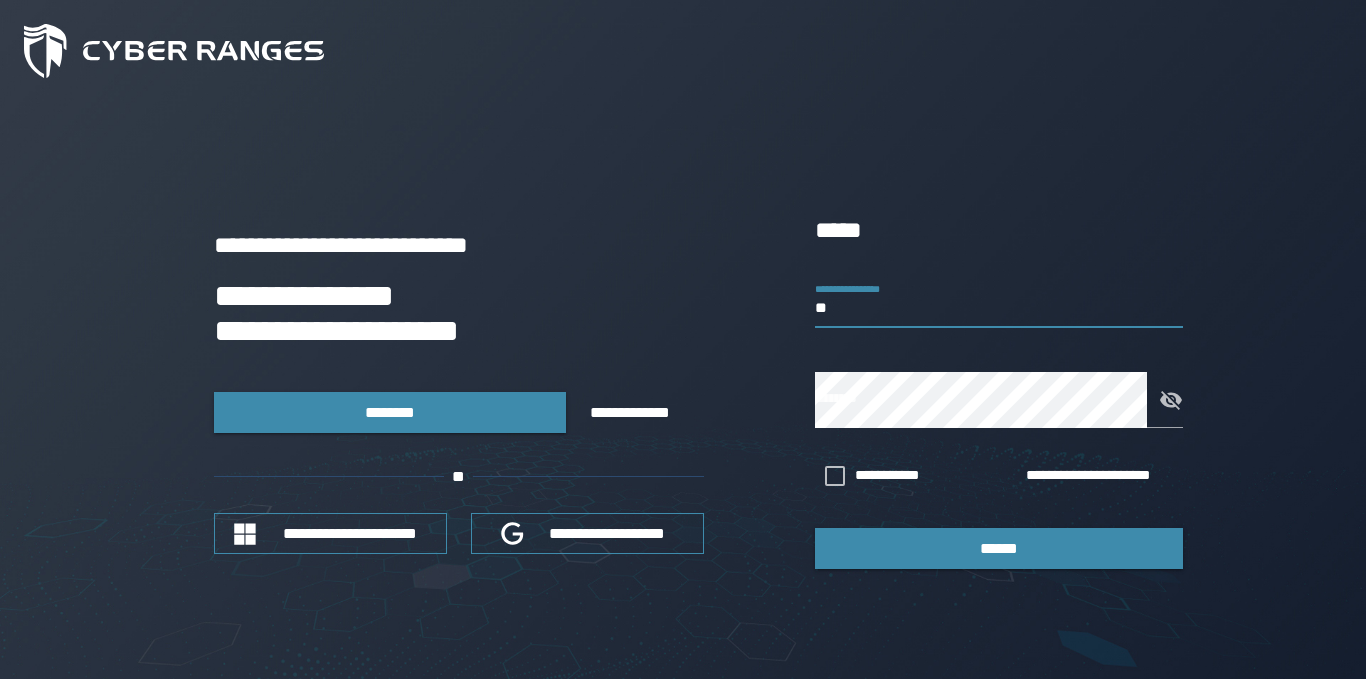 scroll, scrollTop: 0, scrollLeft: 0, axis: both 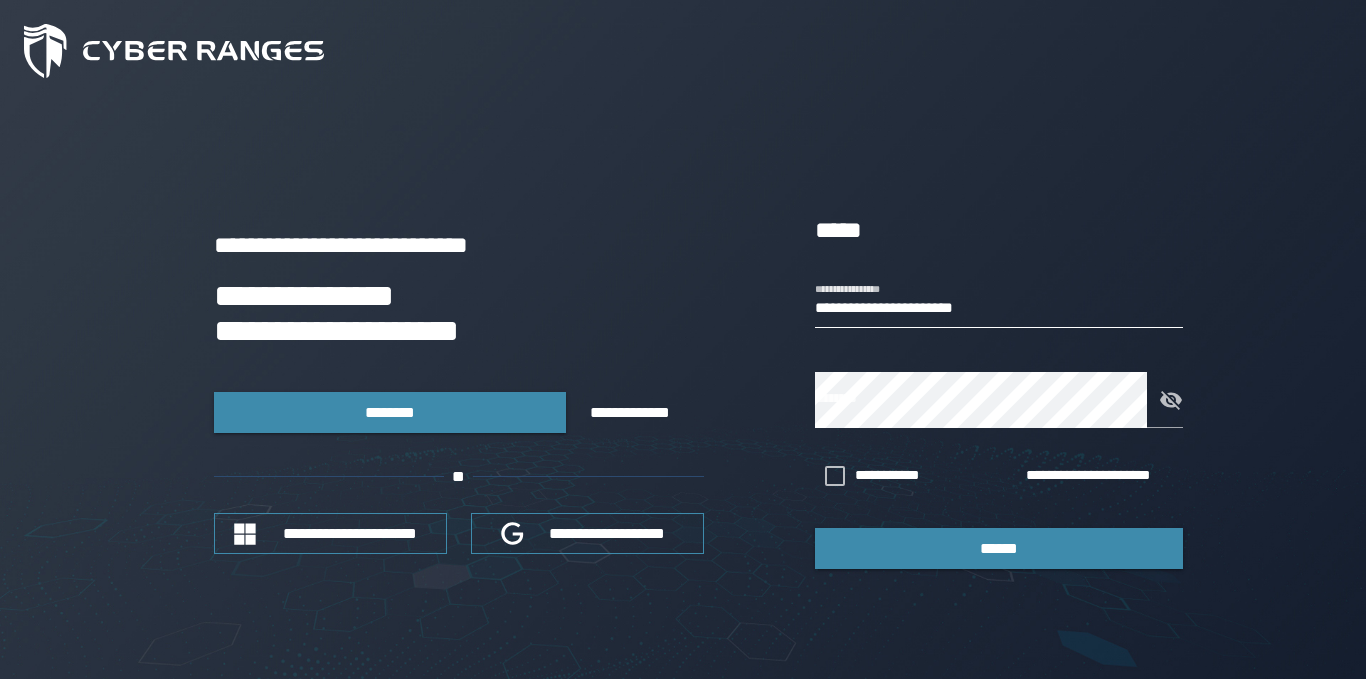 click on "**********" at bounding box center (999, 300) 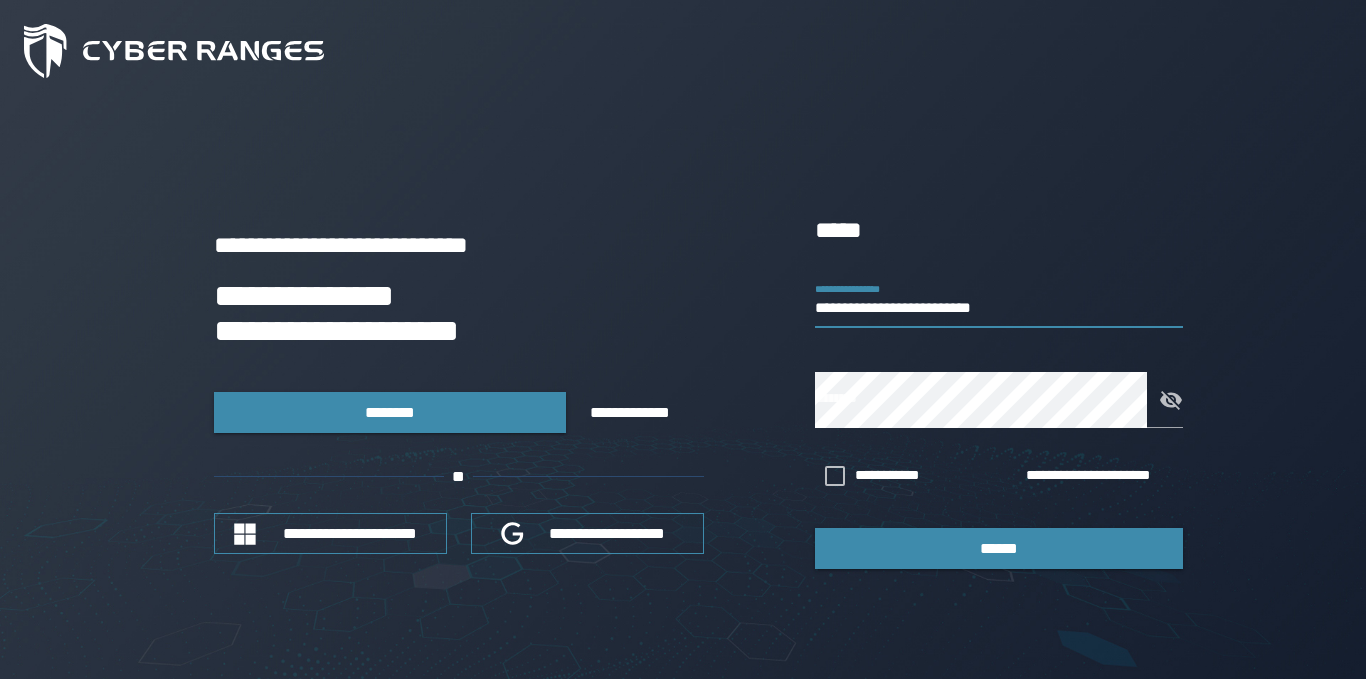 type on "**********" 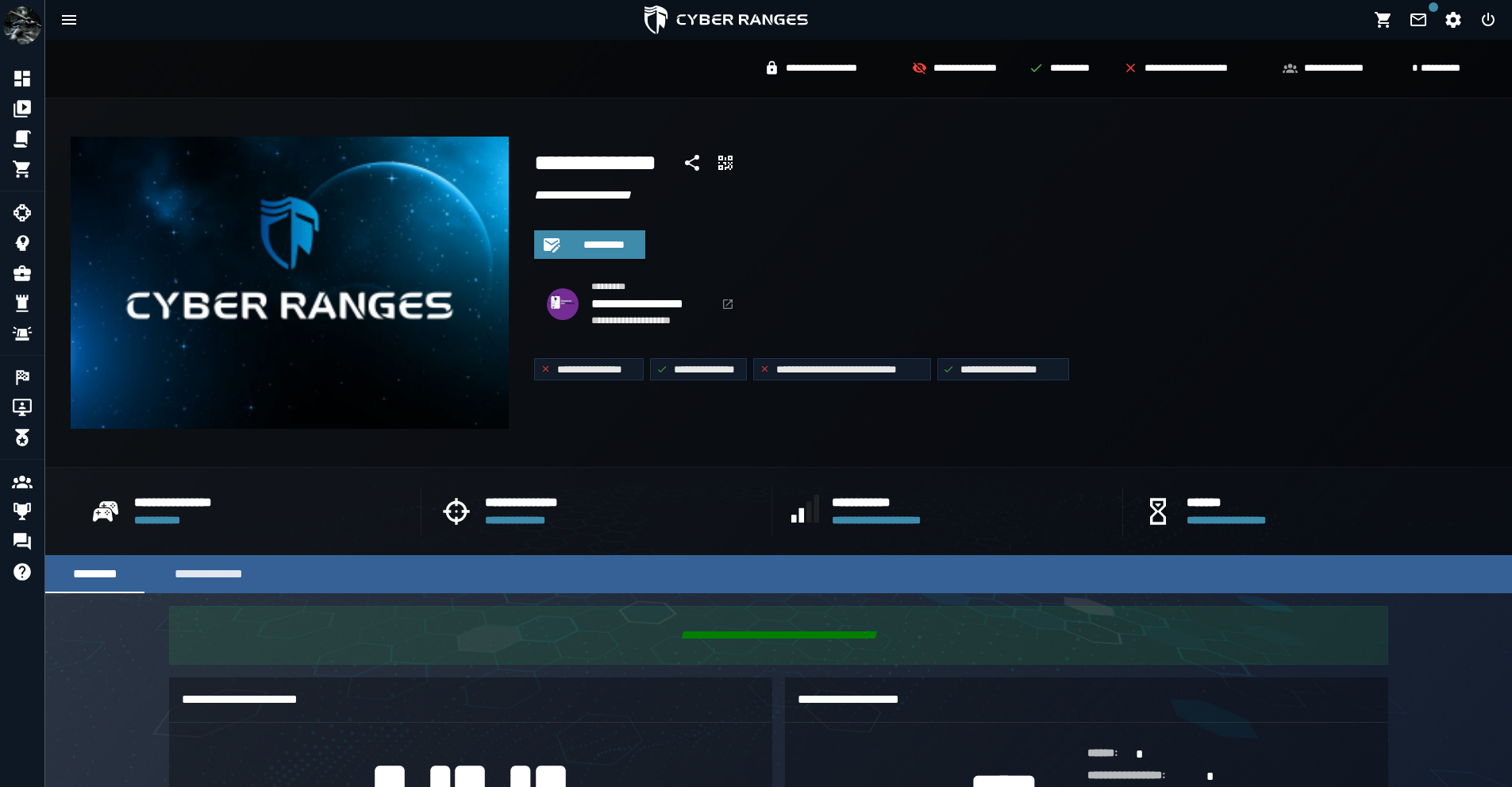 scroll, scrollTop: 0, scrollLeft: 0, axis: both 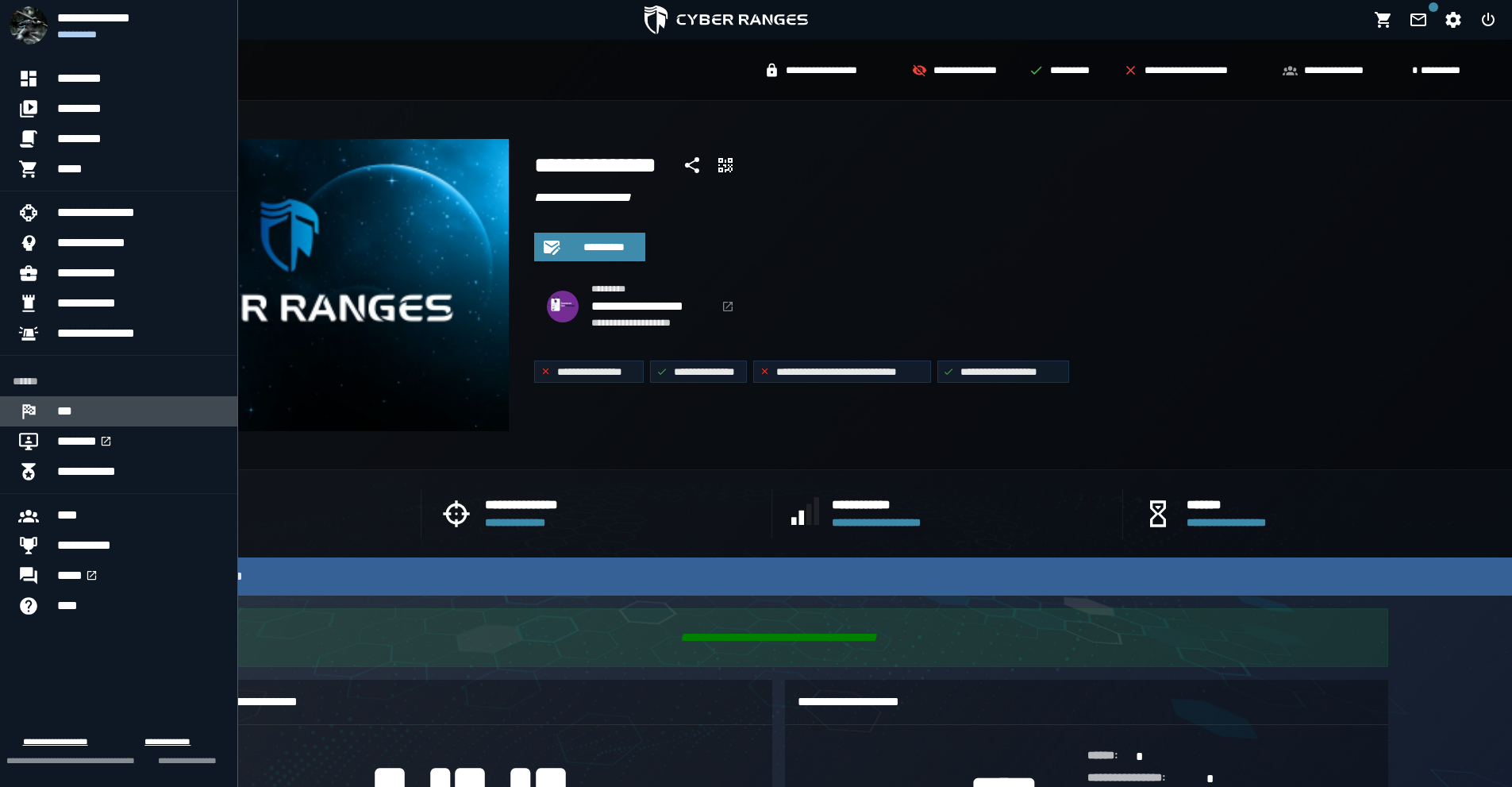 click on "***" at bounding box center (140, 411) 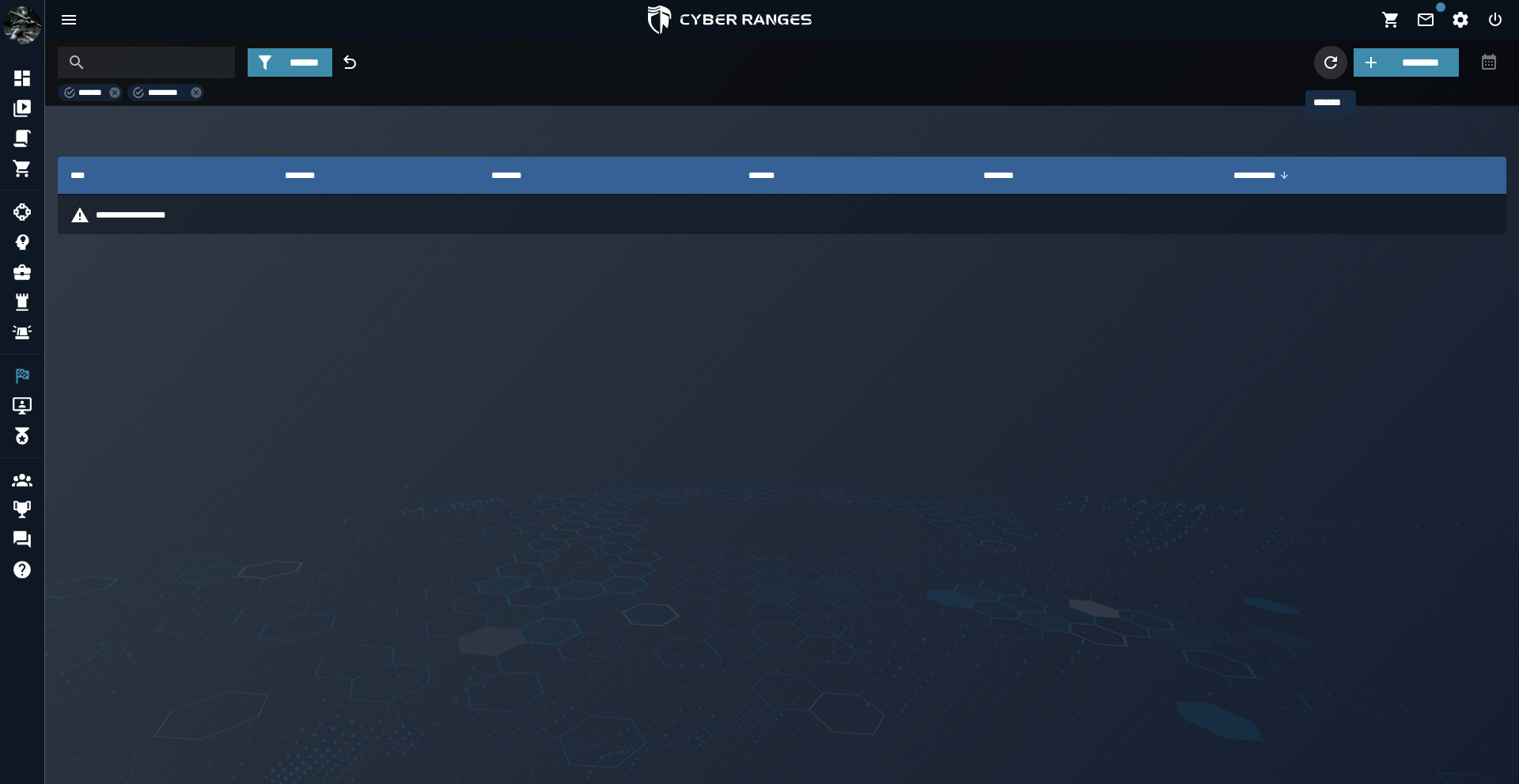 click 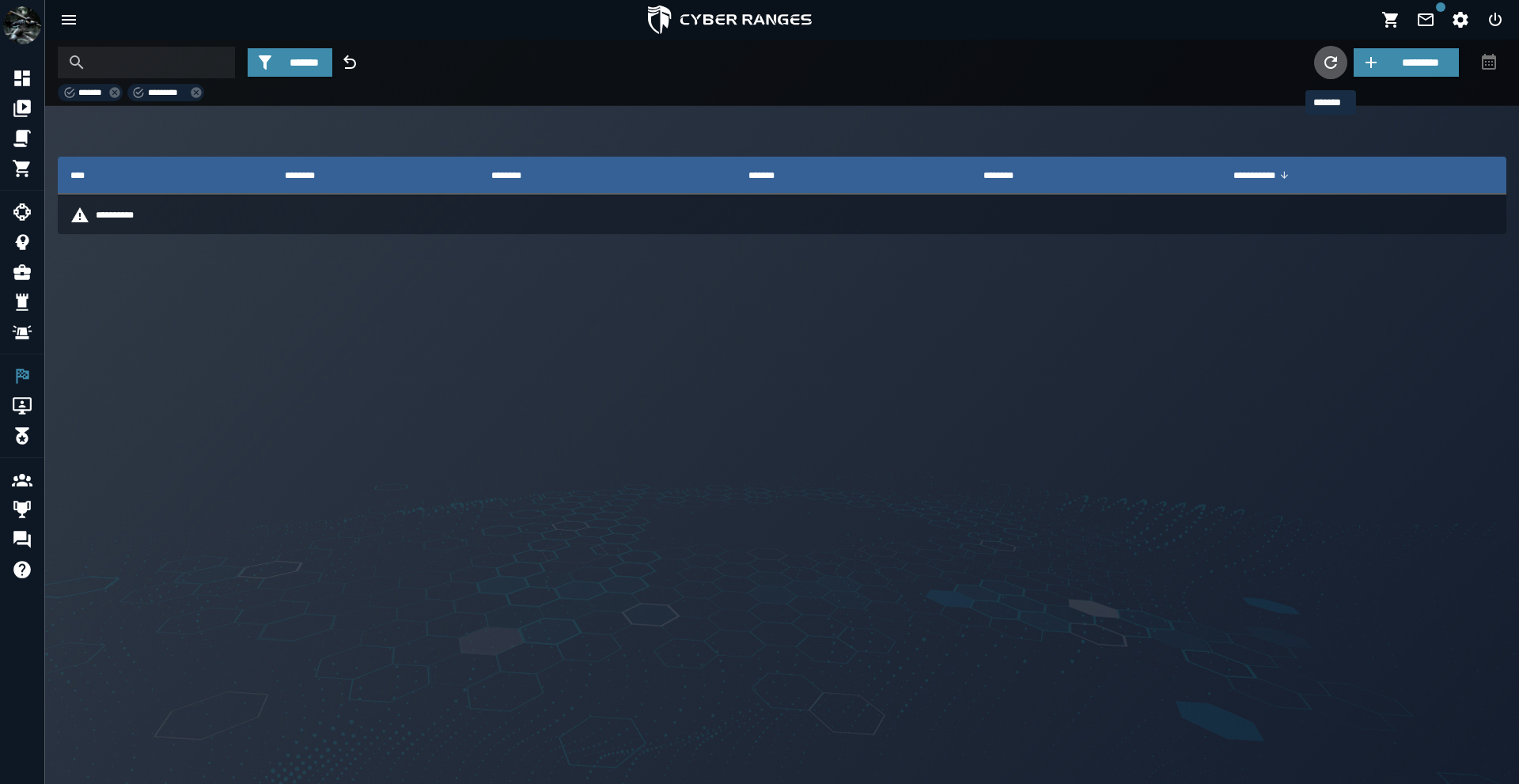click 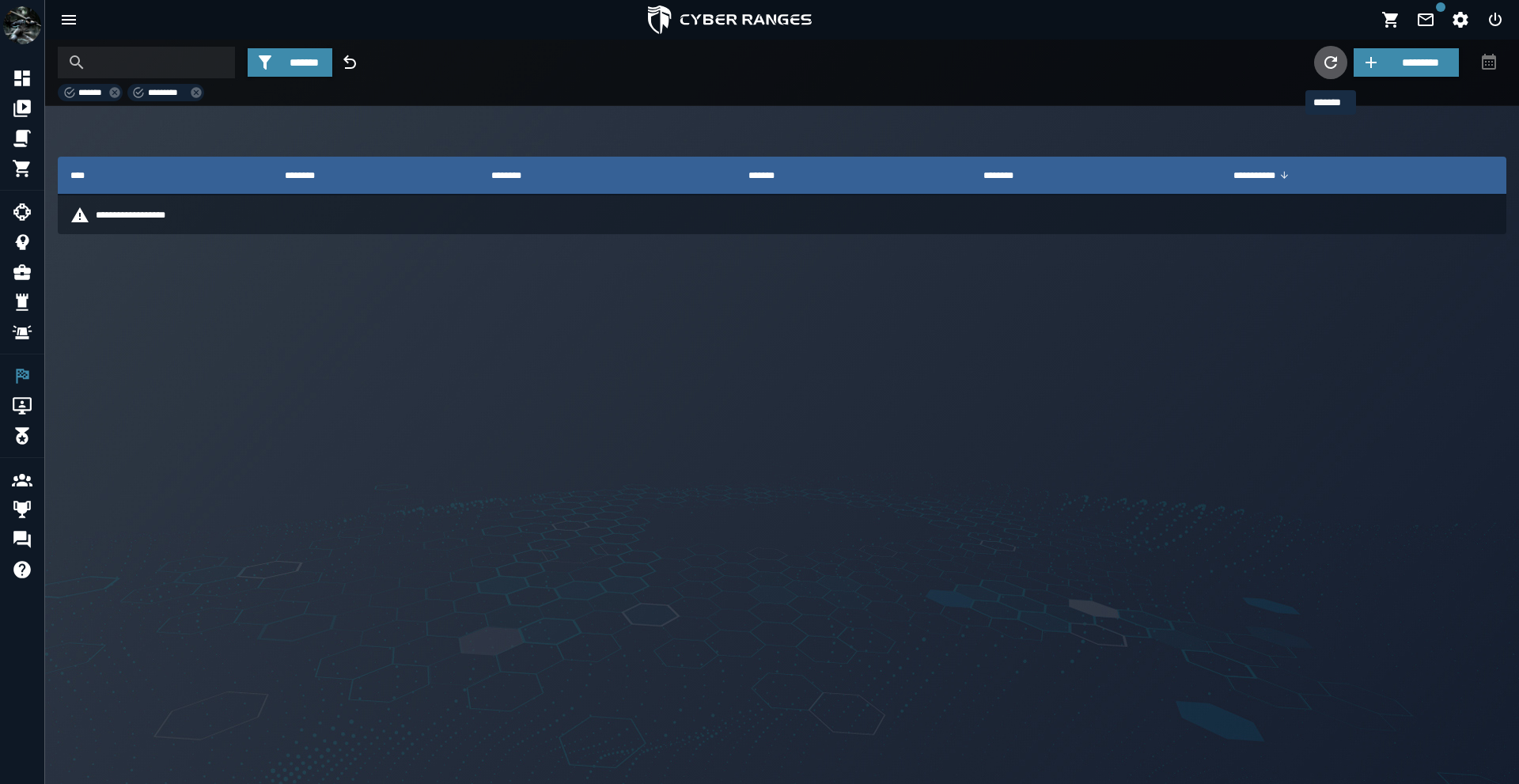 click 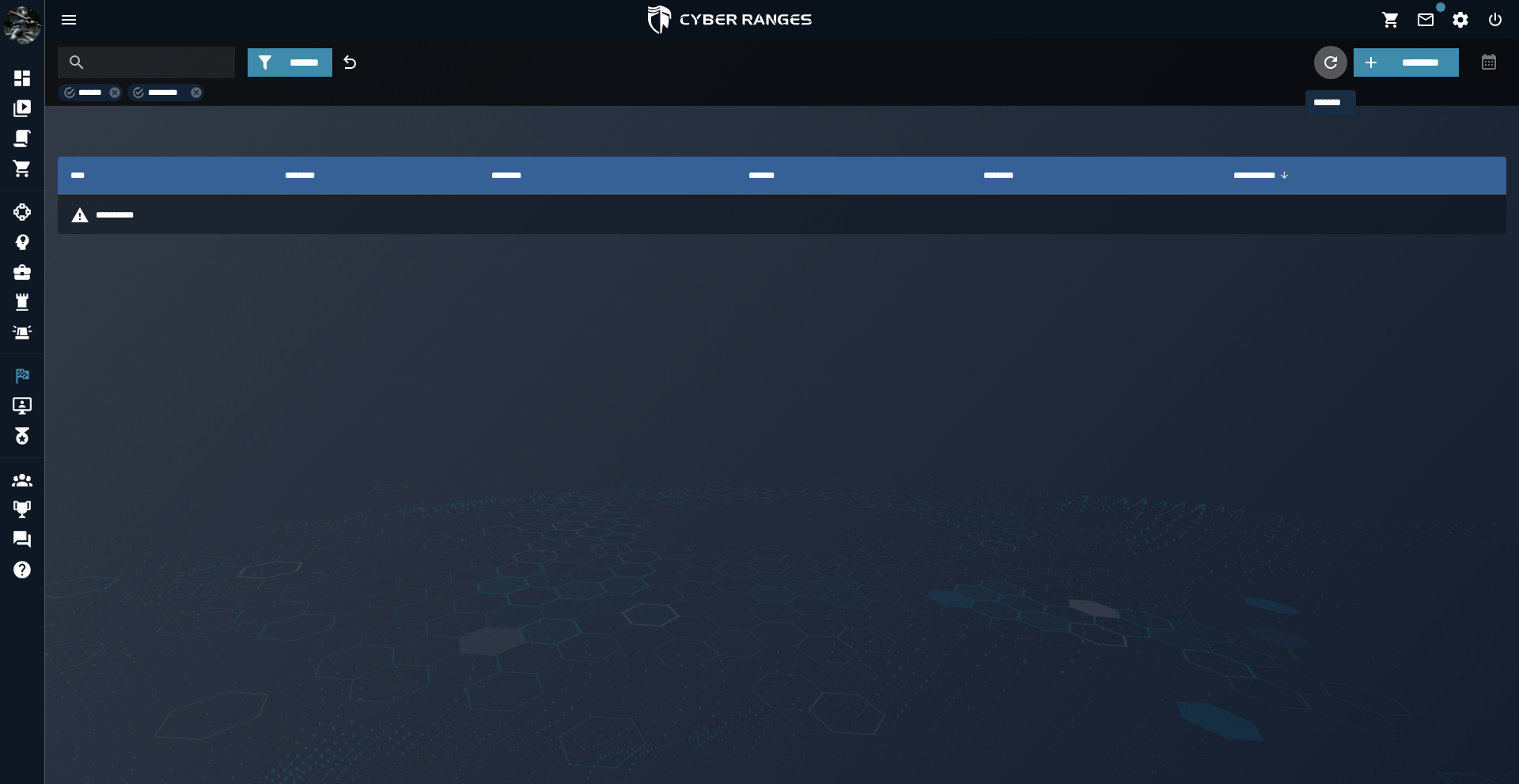 click 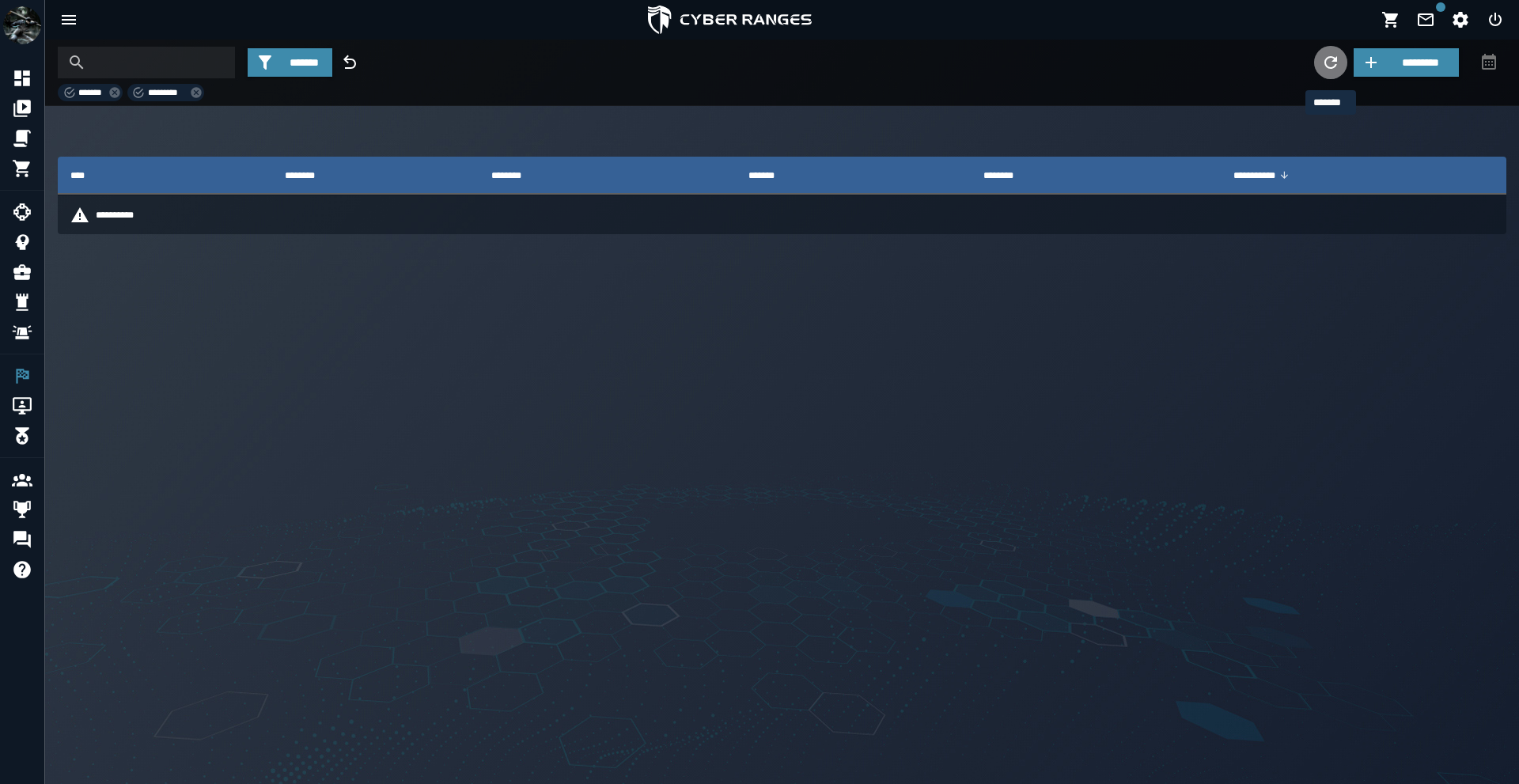 click 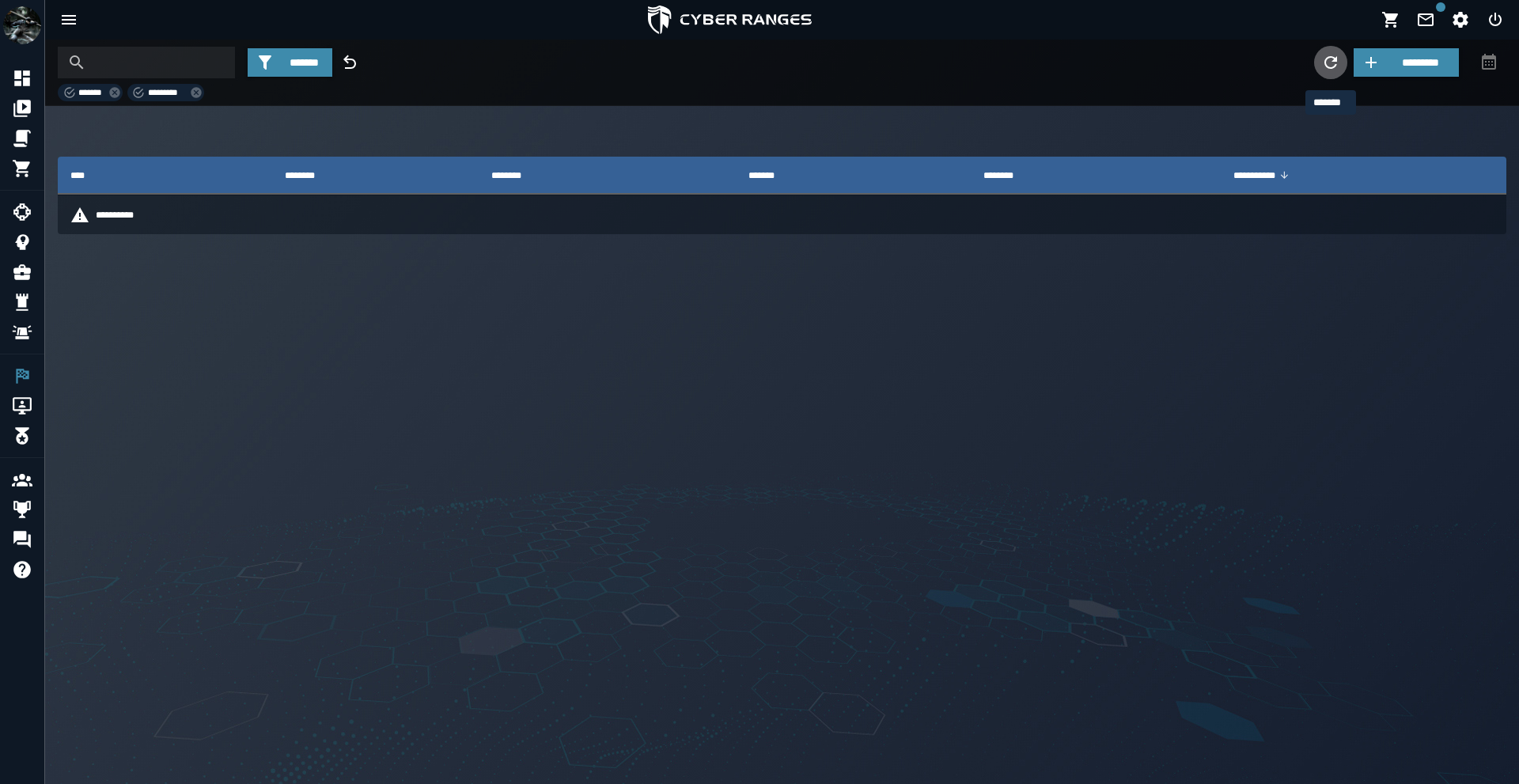 click 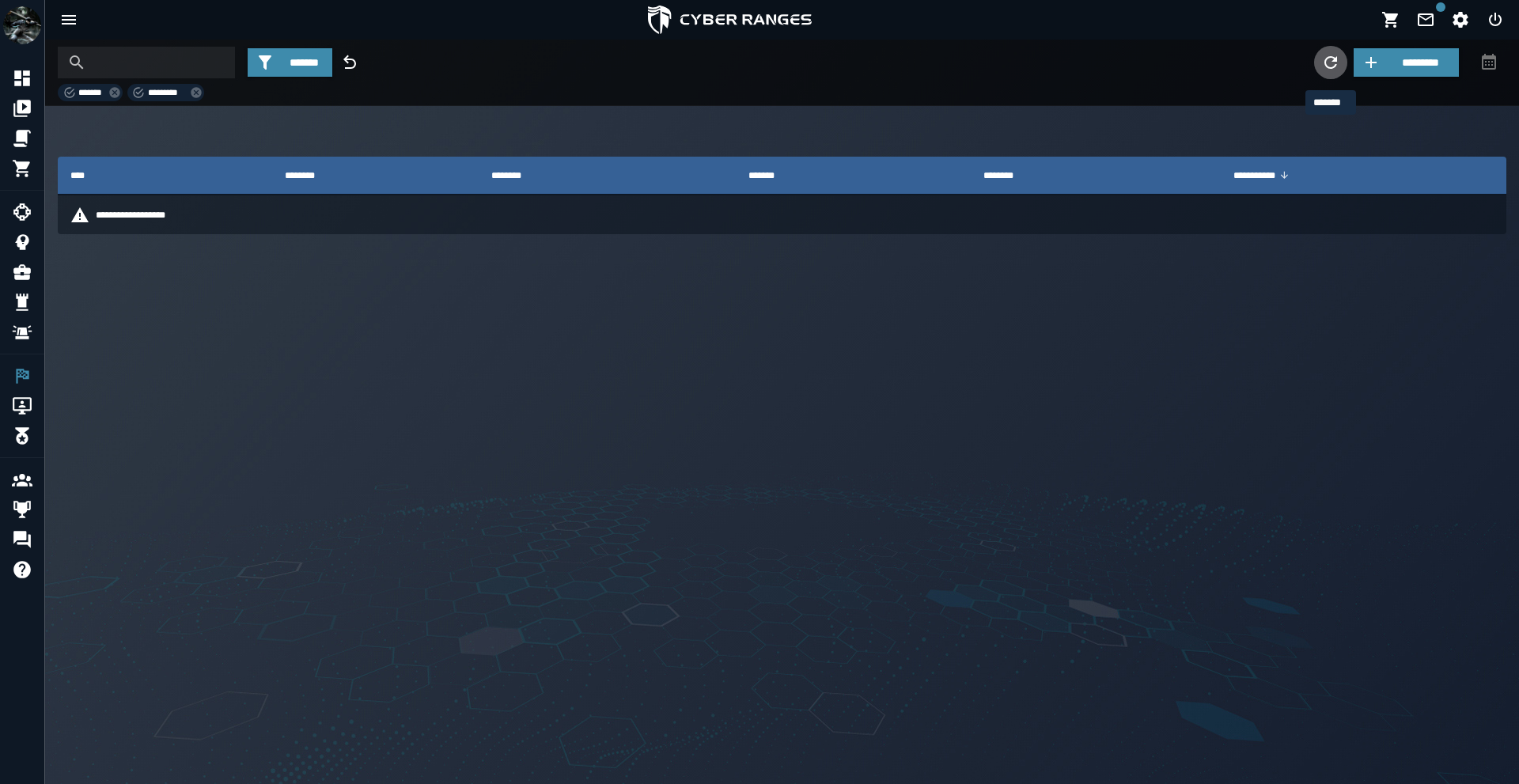 click 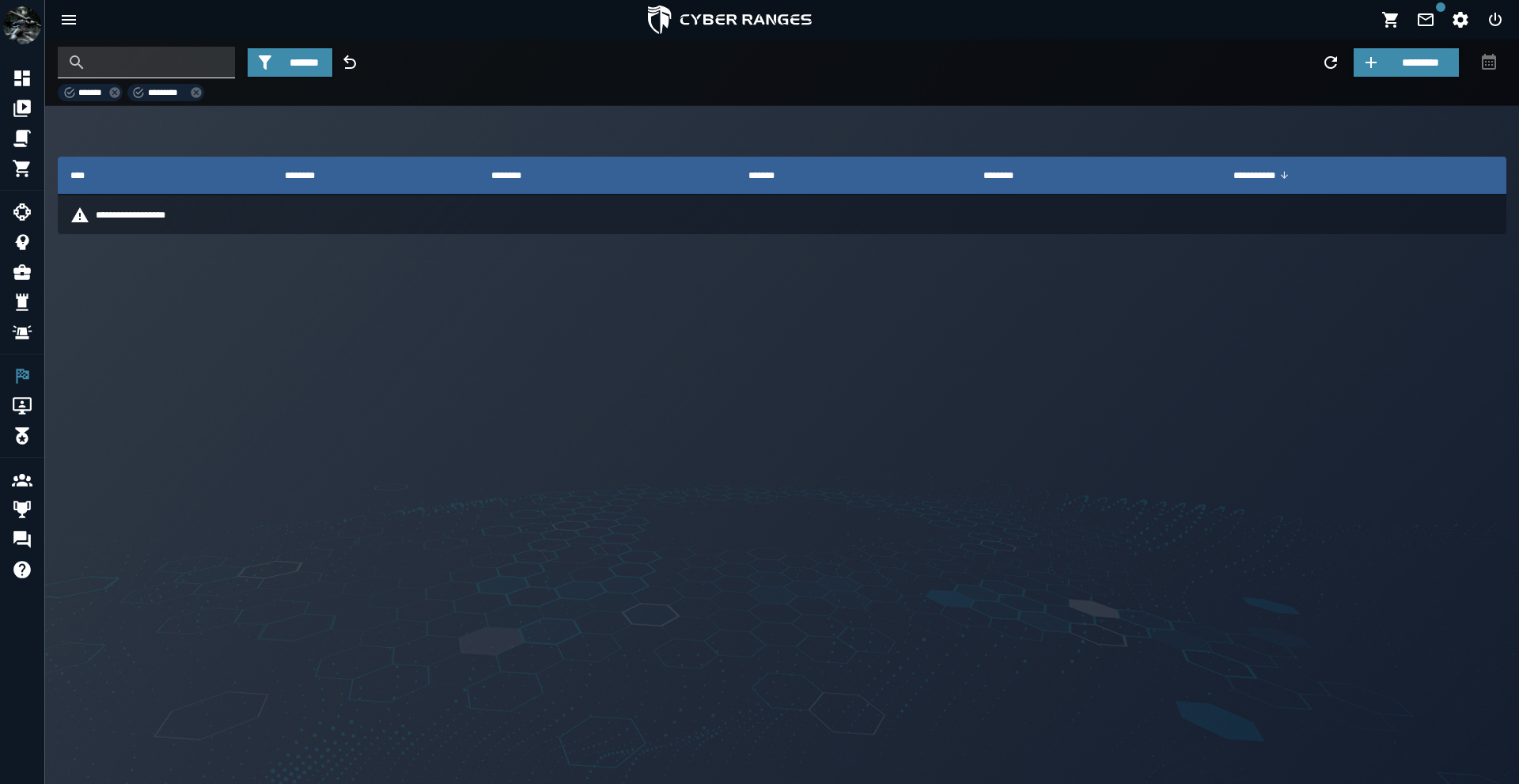 click at bounding box center (158, 62) 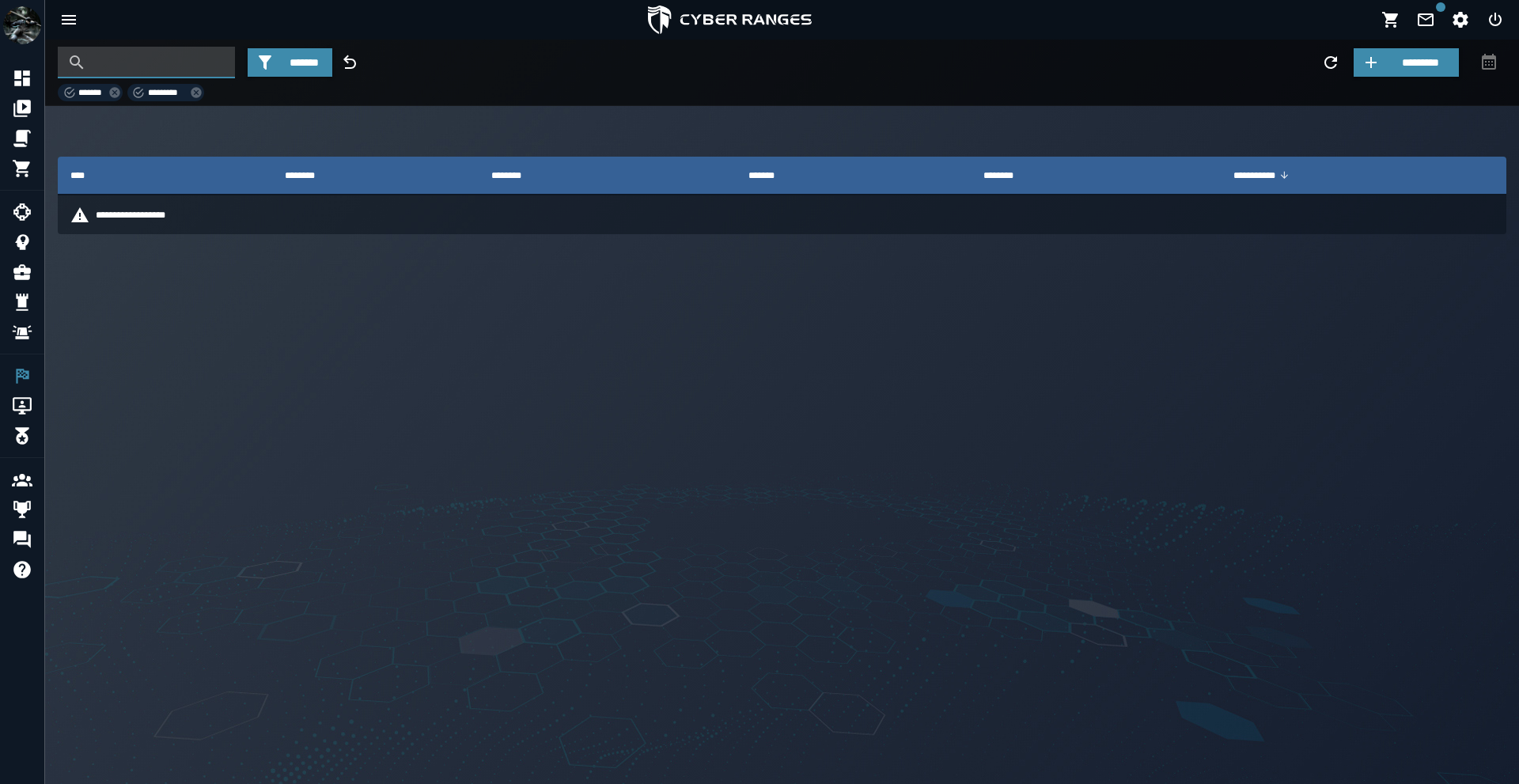 paste on "**********" 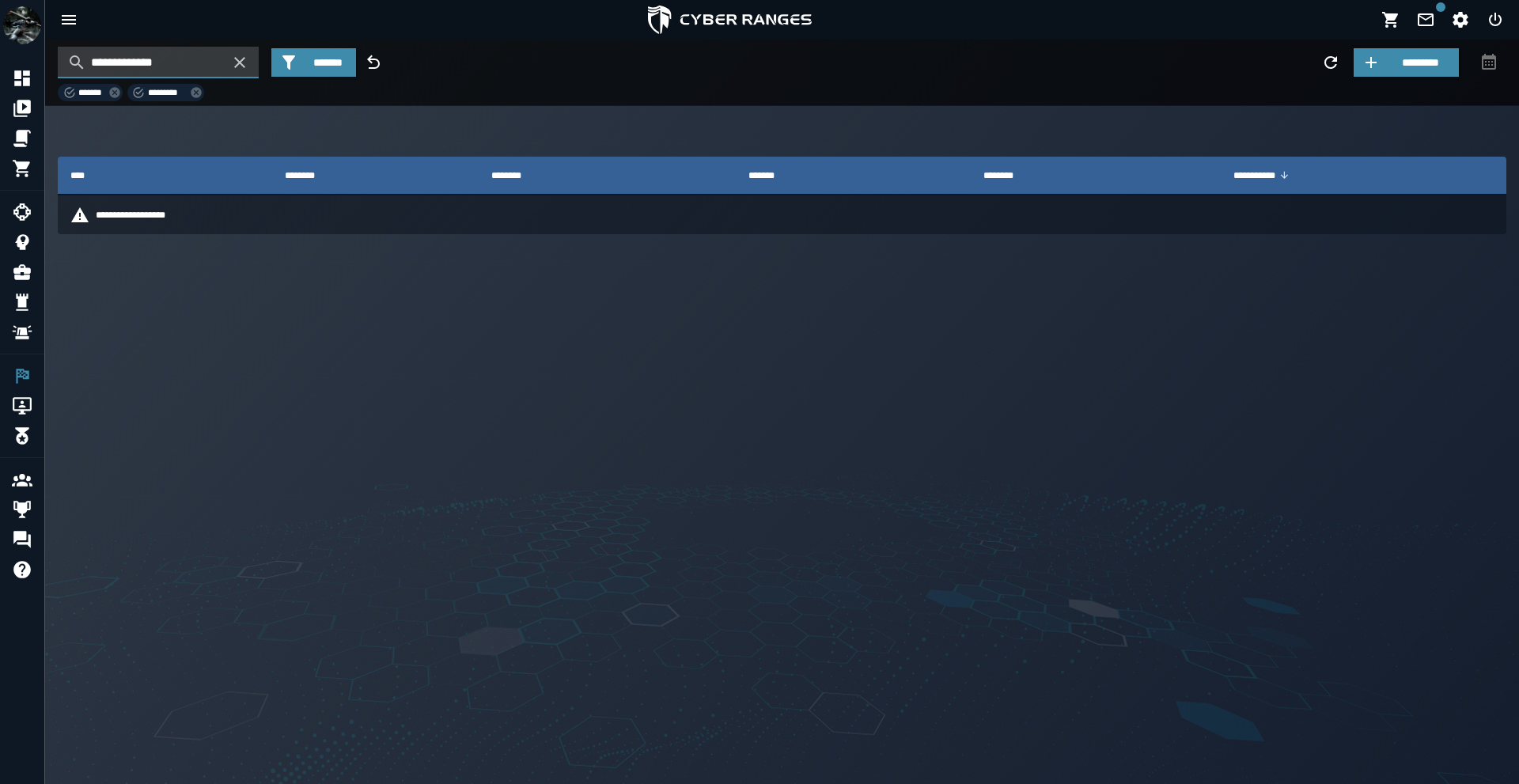 type on "**********" 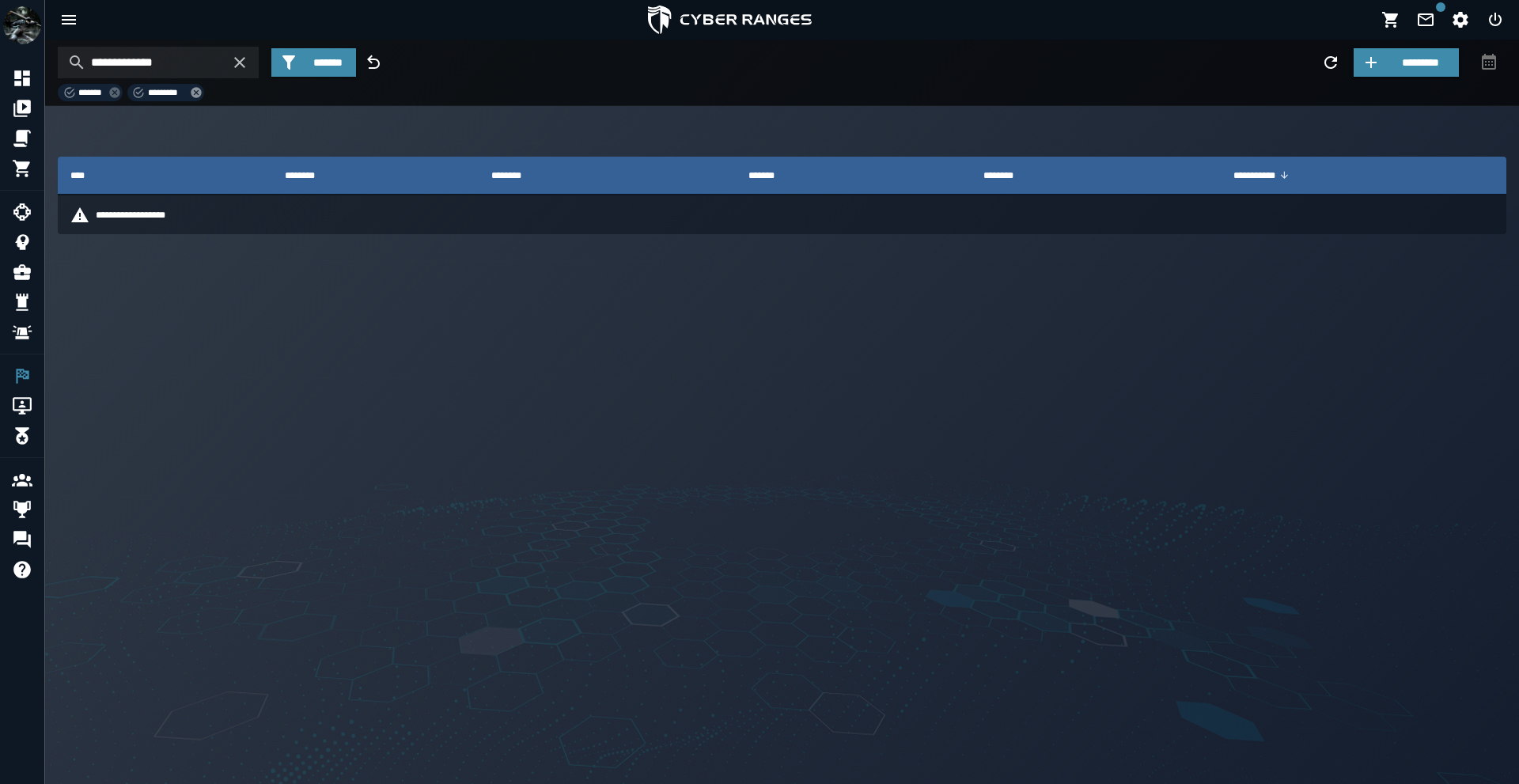 click on "*********" 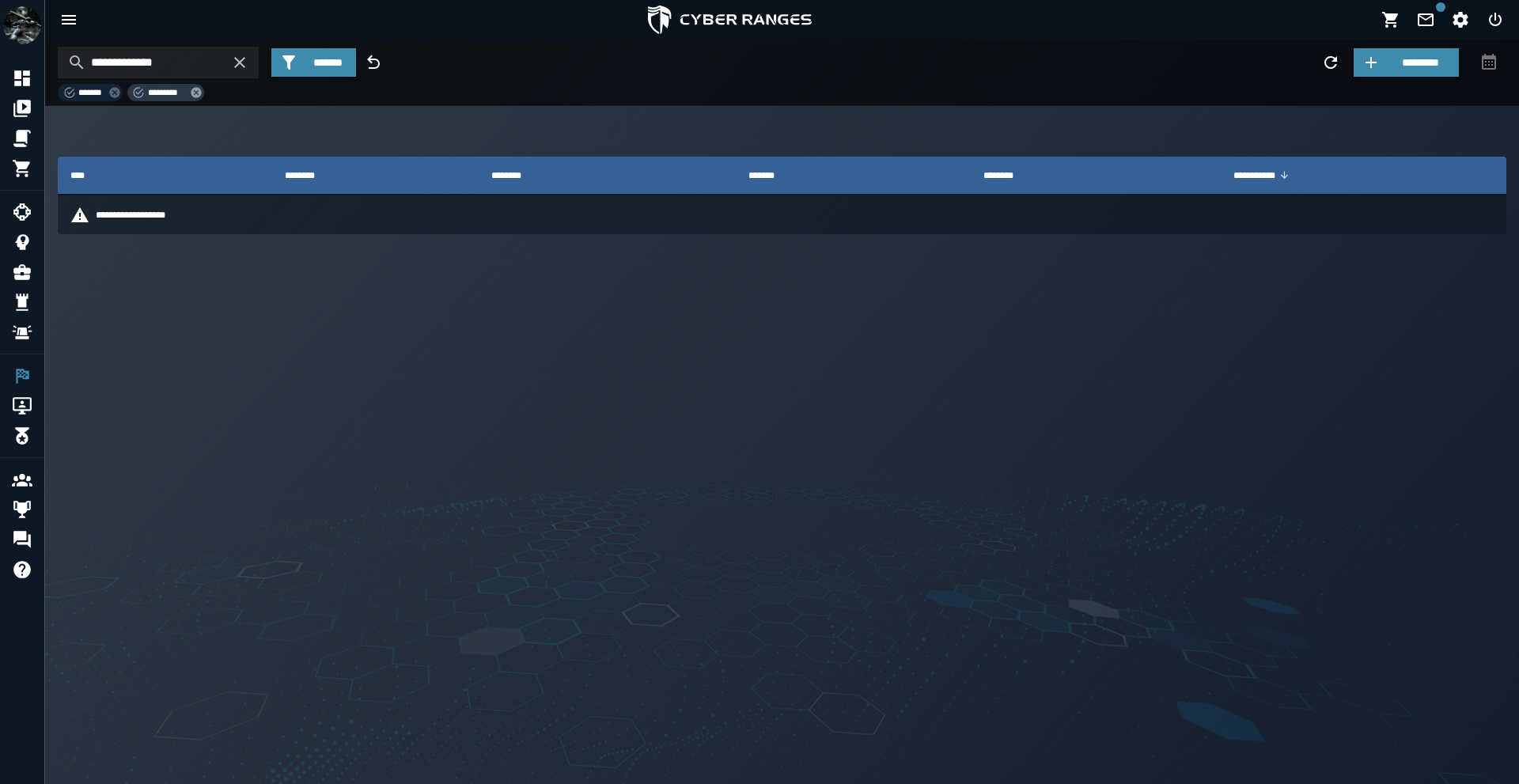 click 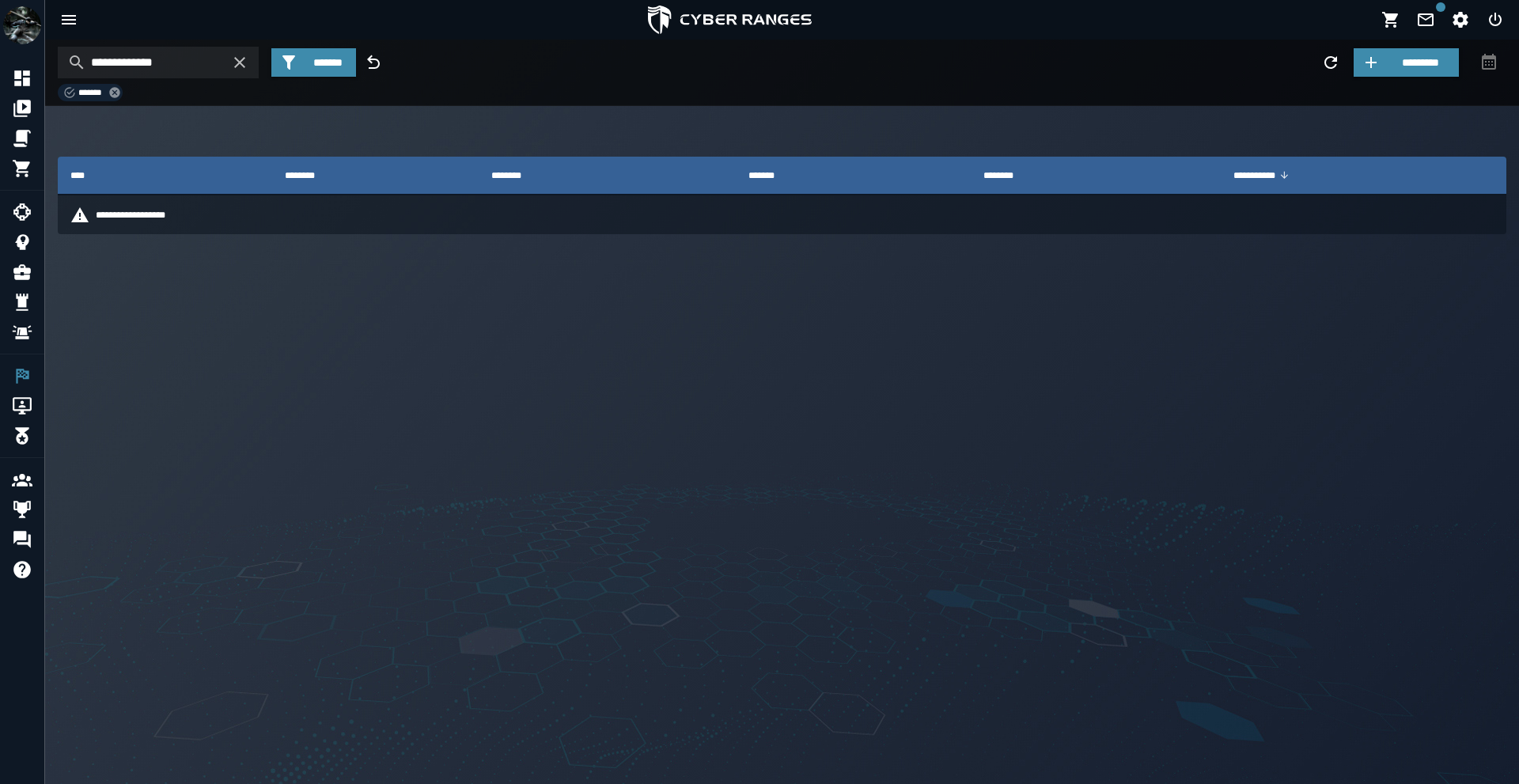 click 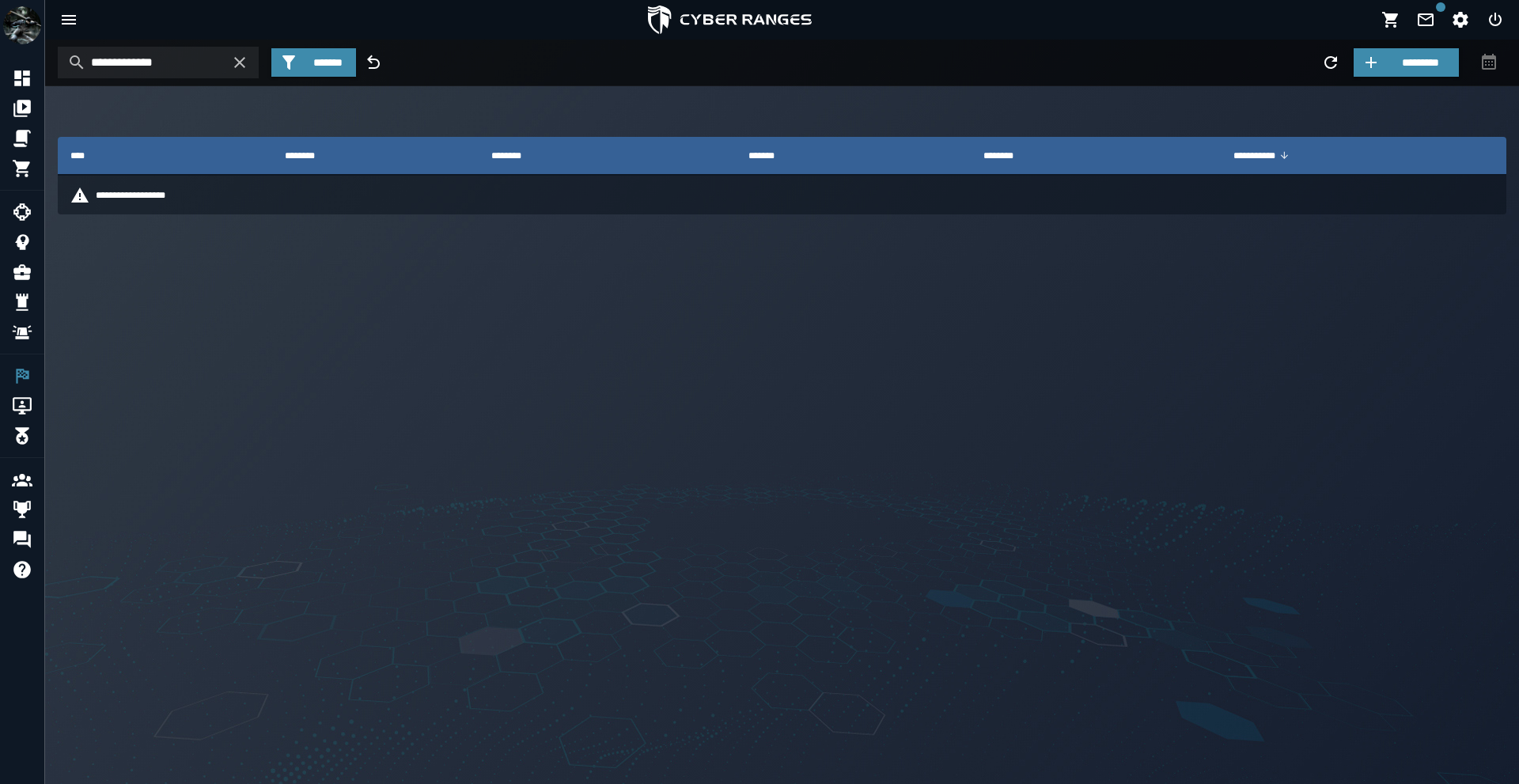 click on "[FIRST] [LAST] [ADDRESS] [CITY], [STATE] [ZIP] [COUNTRY] [EMAIL] [PHONE] [SSN] [DLN] [CC] [DOB] [AGE] [GENDER] [NATIONALITY] [OCCUPATION] [EMPLOYER] [MARITAL_STATUS] [RELIGION] [ETHNICITY] [LANGUAGE] [EDUCATION] [CITIZENSHIP]" 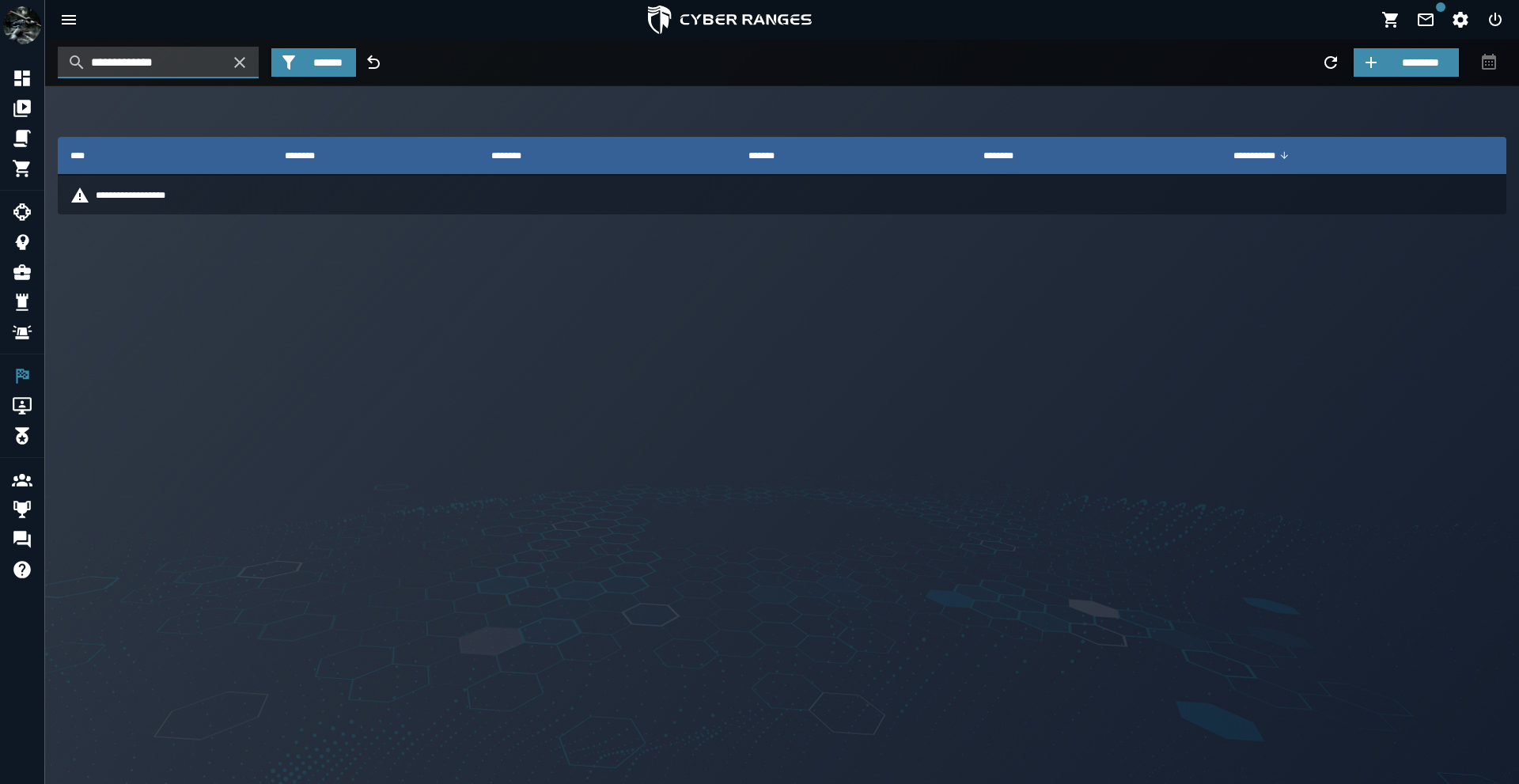 drag, startPoint x: 177, startPoint y: 62, endPoint x: 102, endPoint y: 65, distance: 75.059976 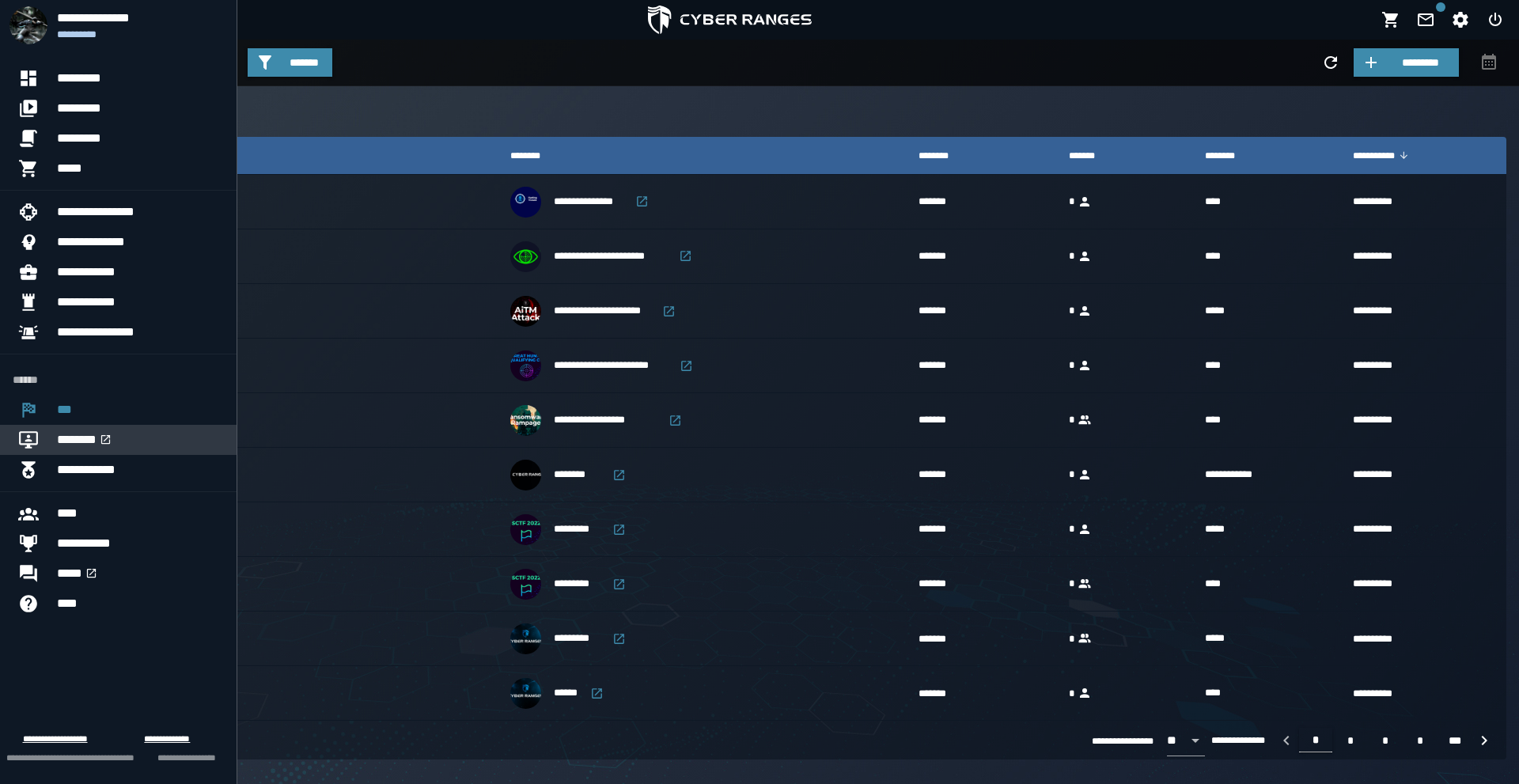 type 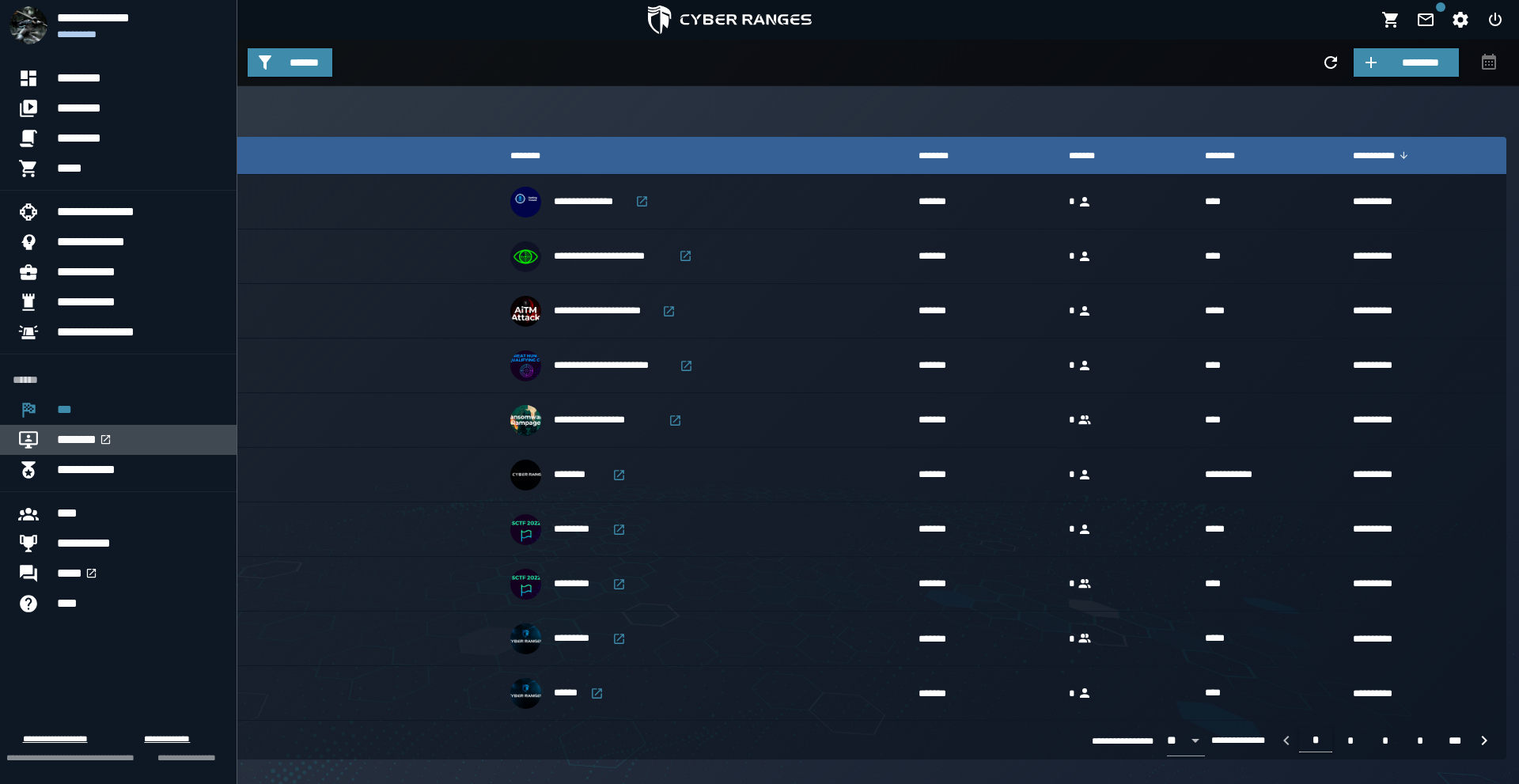 click 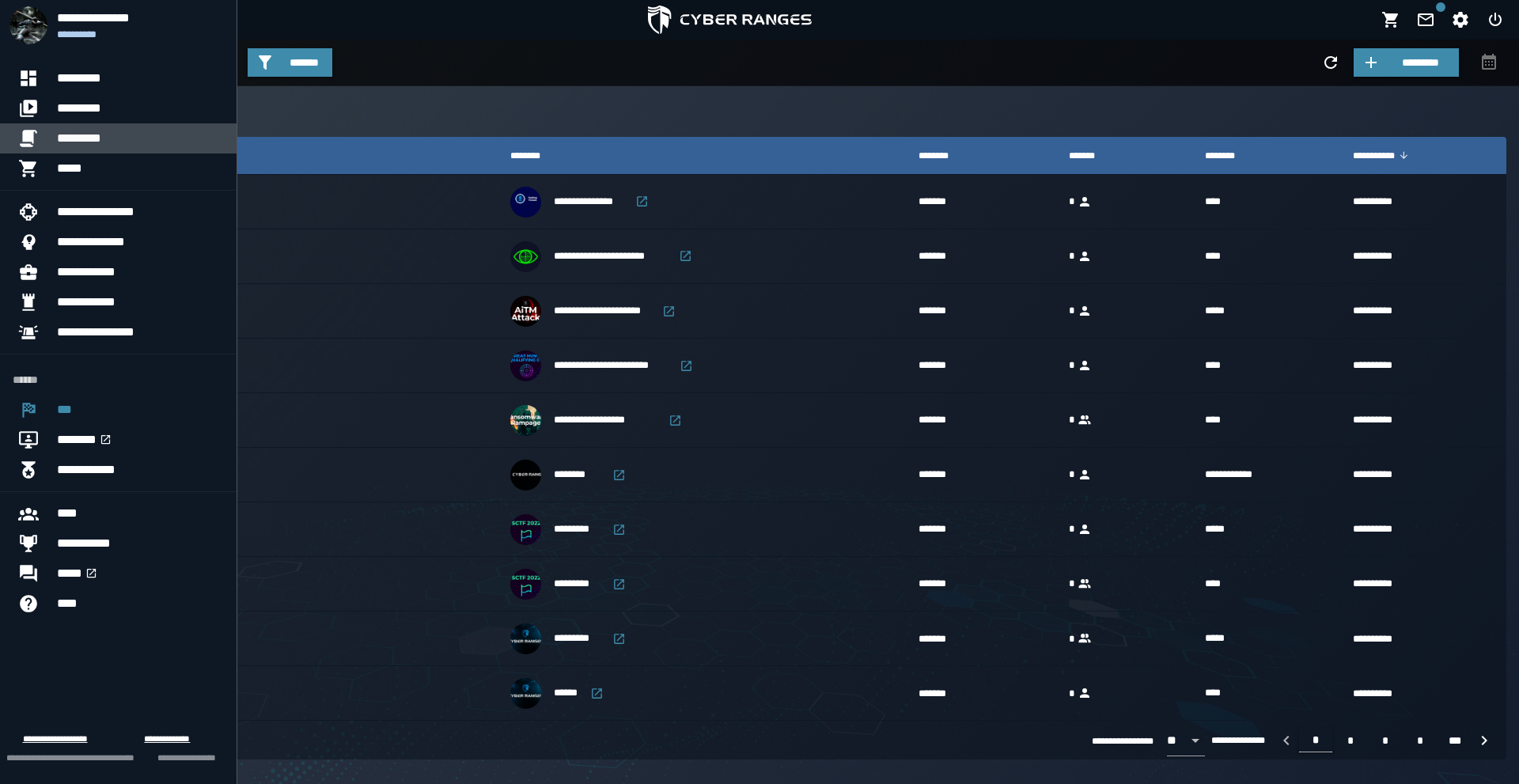 click on "*********" at bounding box center [140, 138] 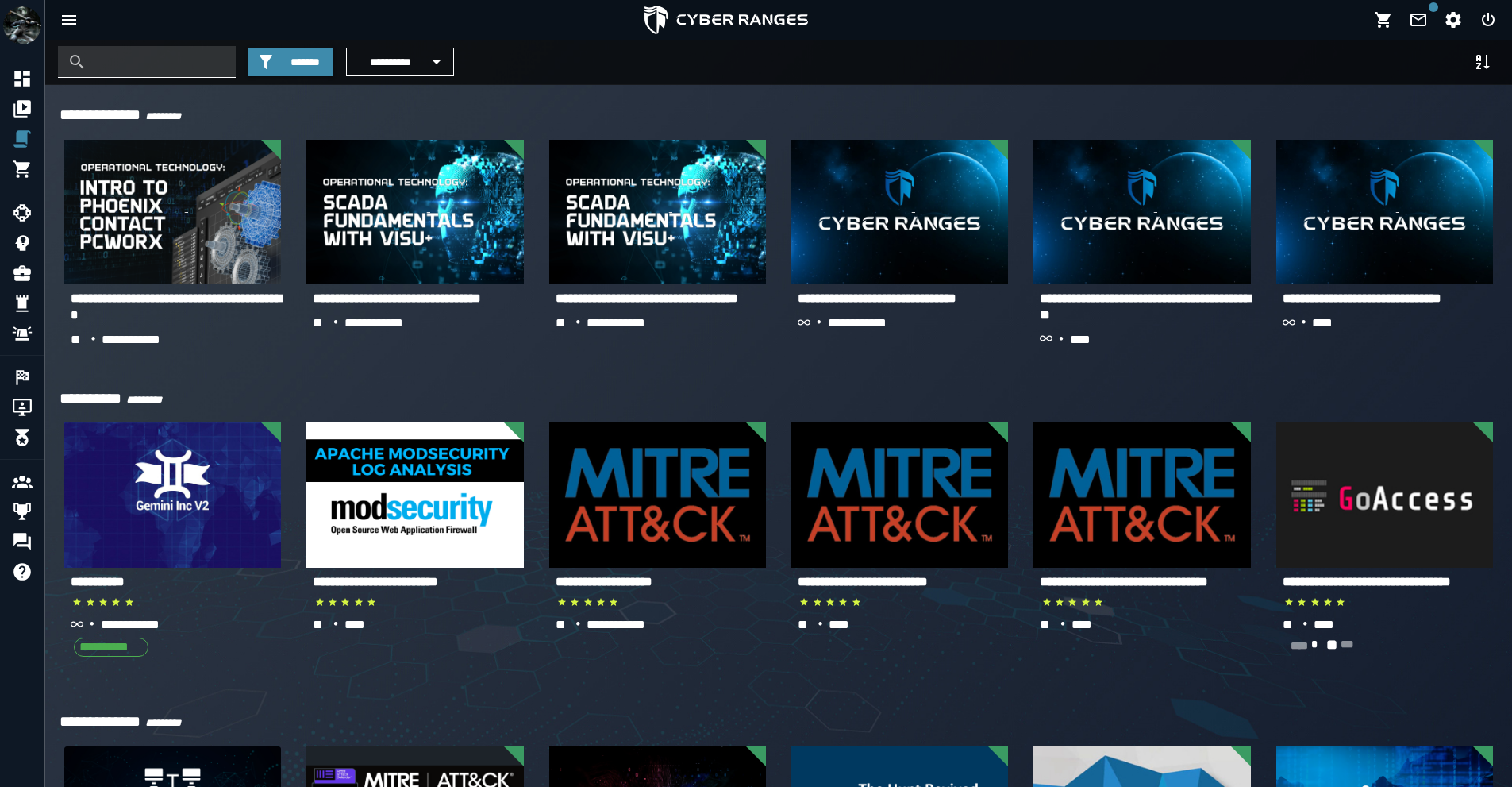 click at bounding box center (159, 62) 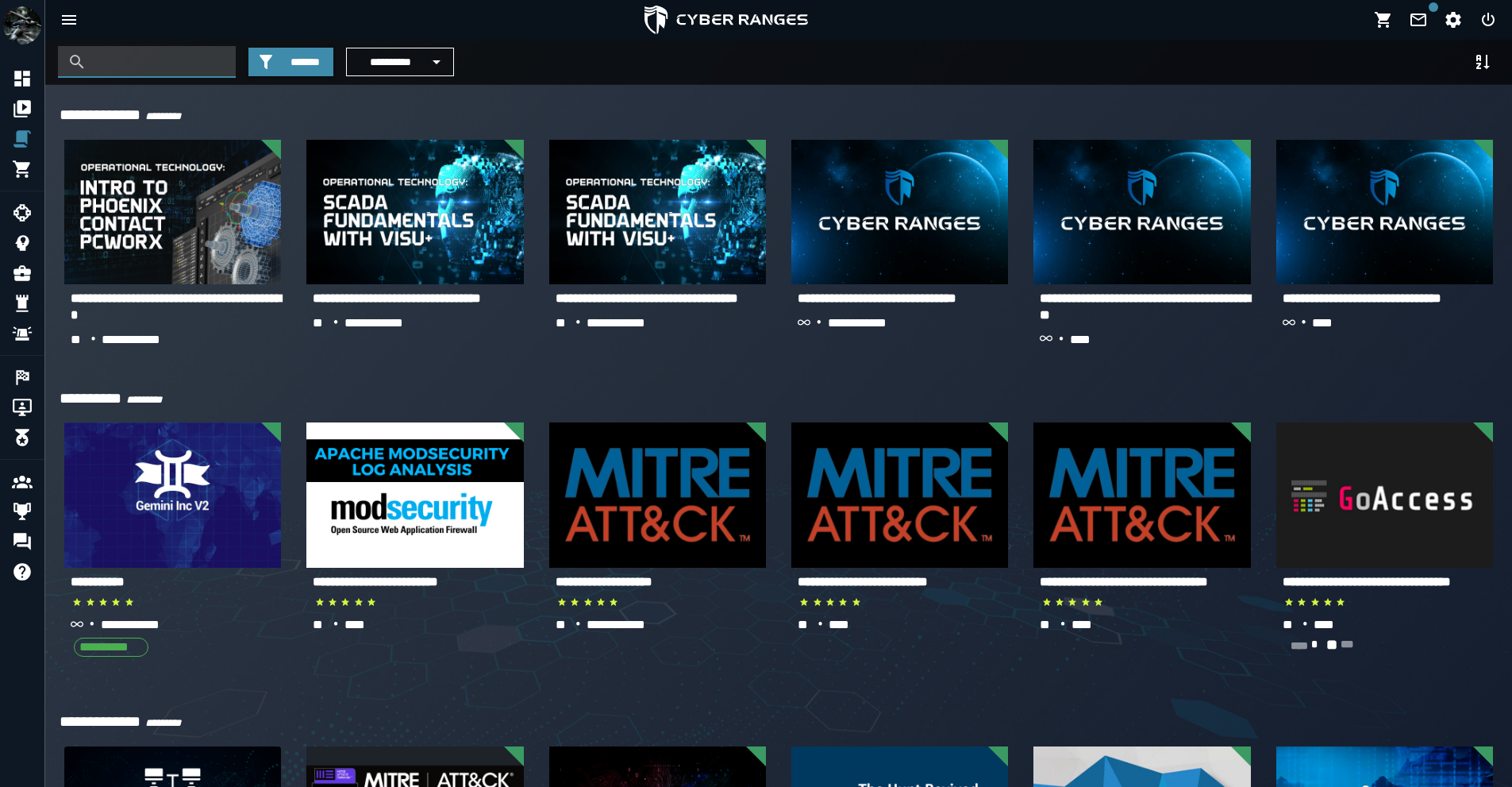 paste on "**********" 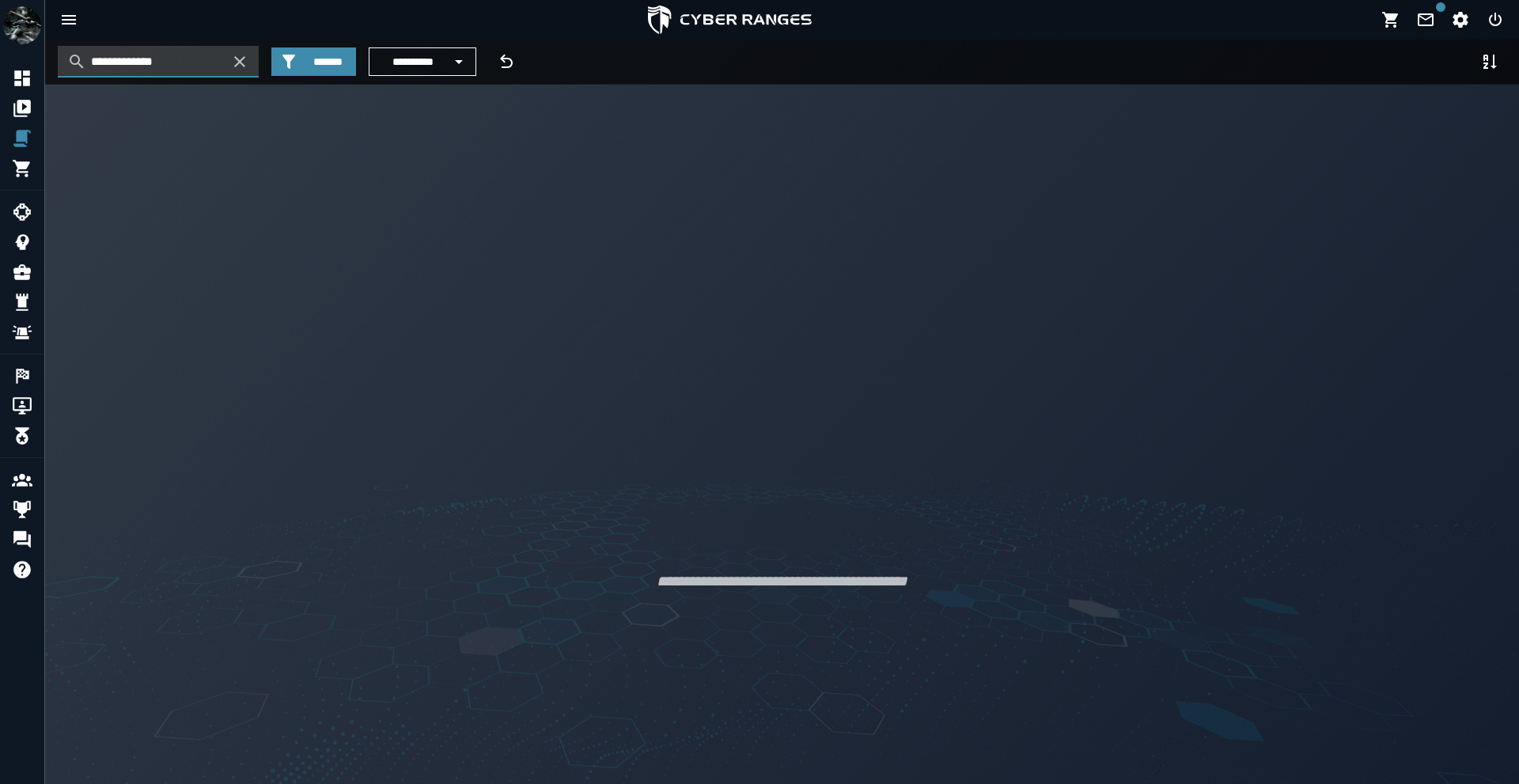 type on "**********" 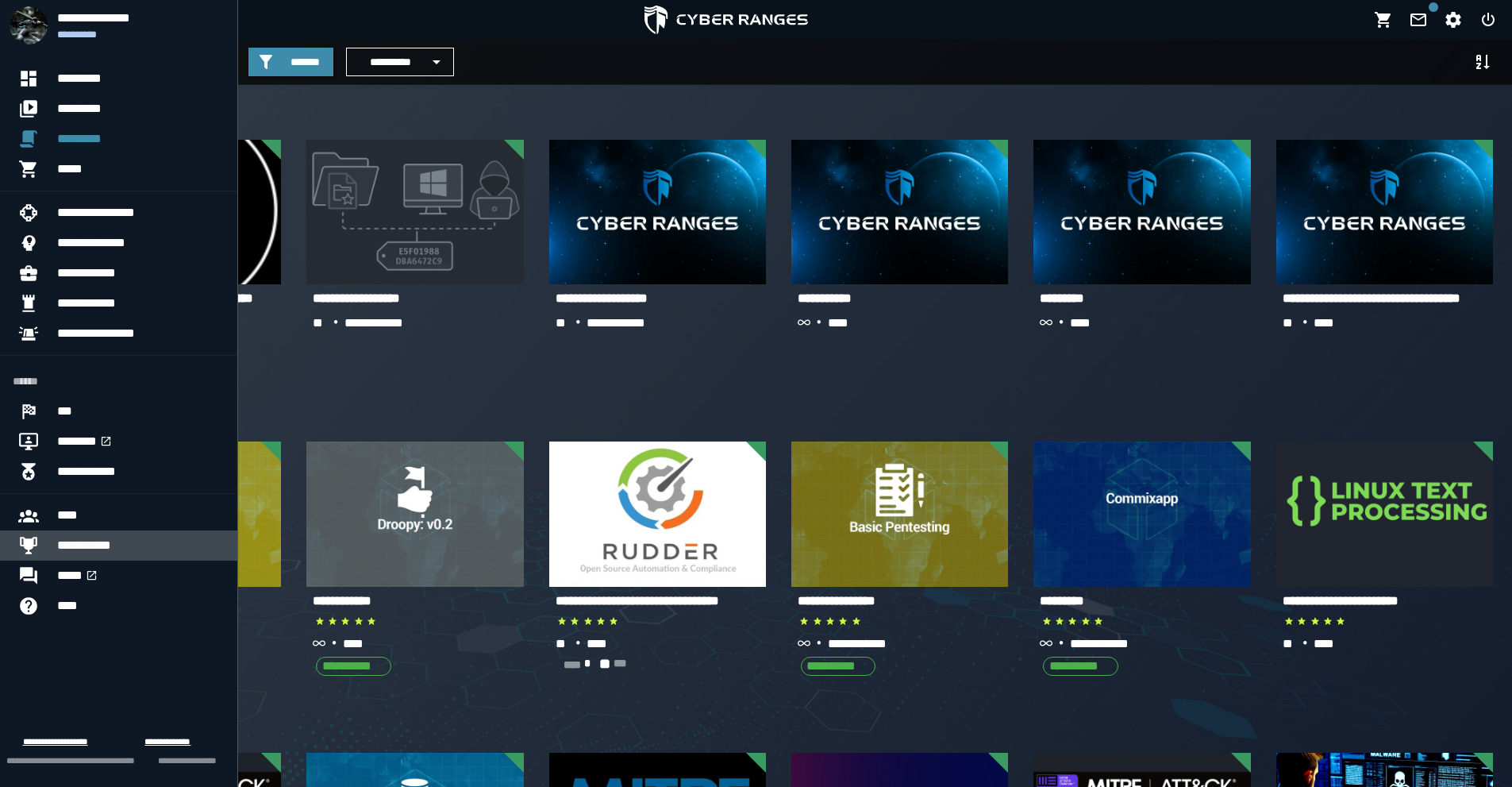 click on "**********" at bounding box center (140, 546) 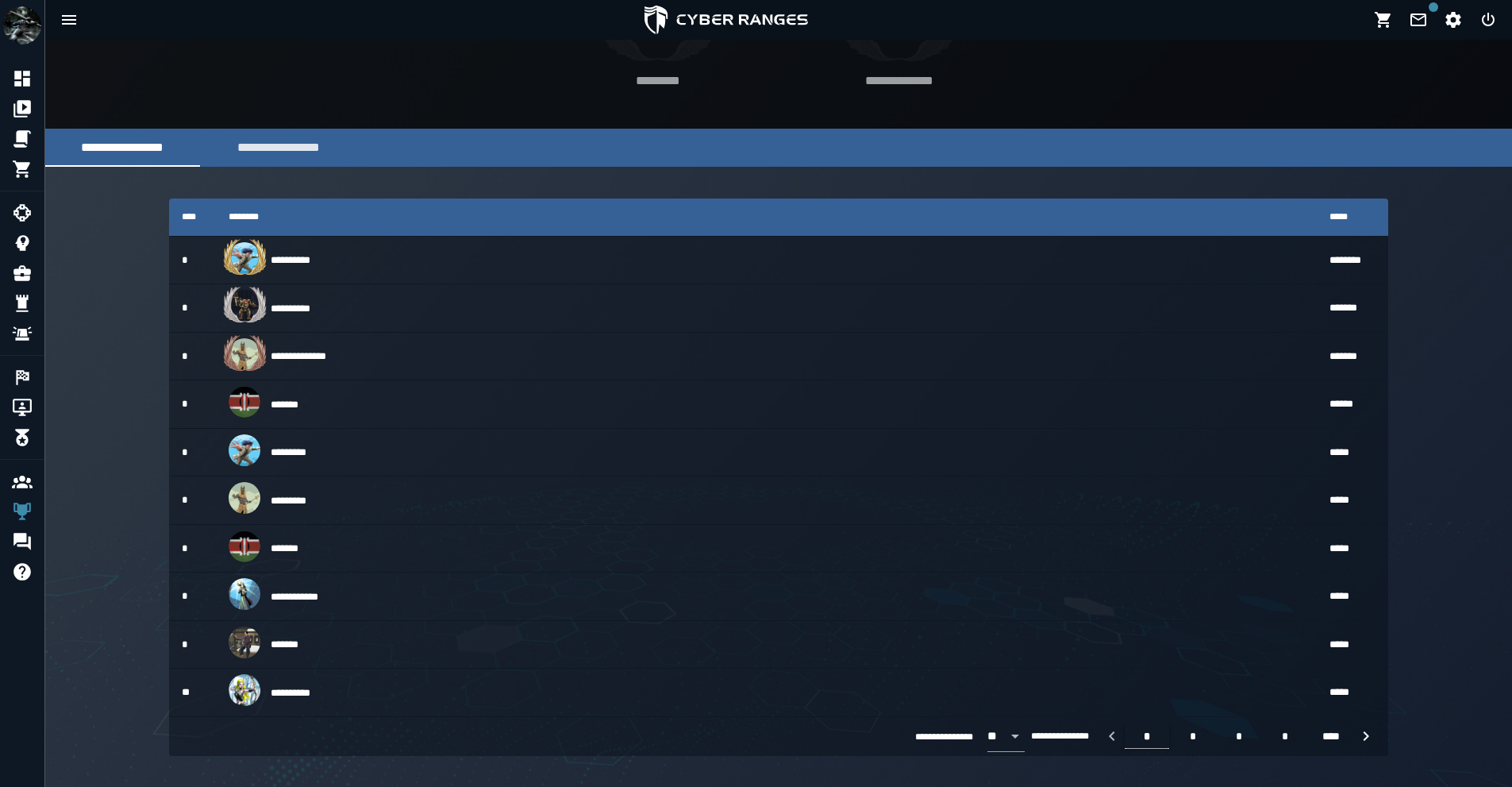 scroll, scrollTop: 165, scrollLeft: 0, axis: vertical 